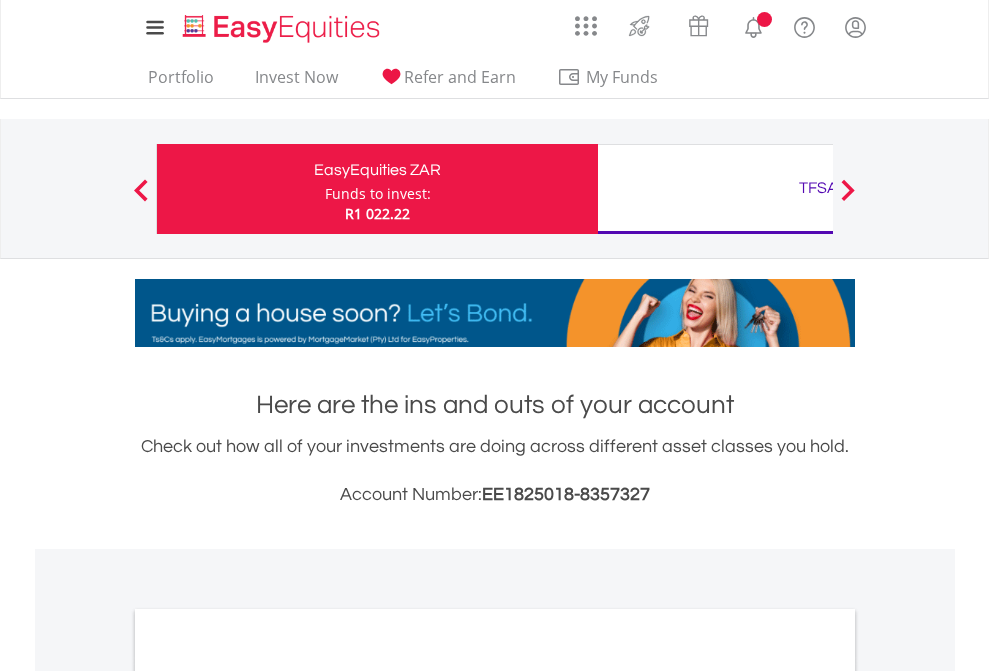 scroll, scrollTop: 0, scrollLeft: 0, axis: both 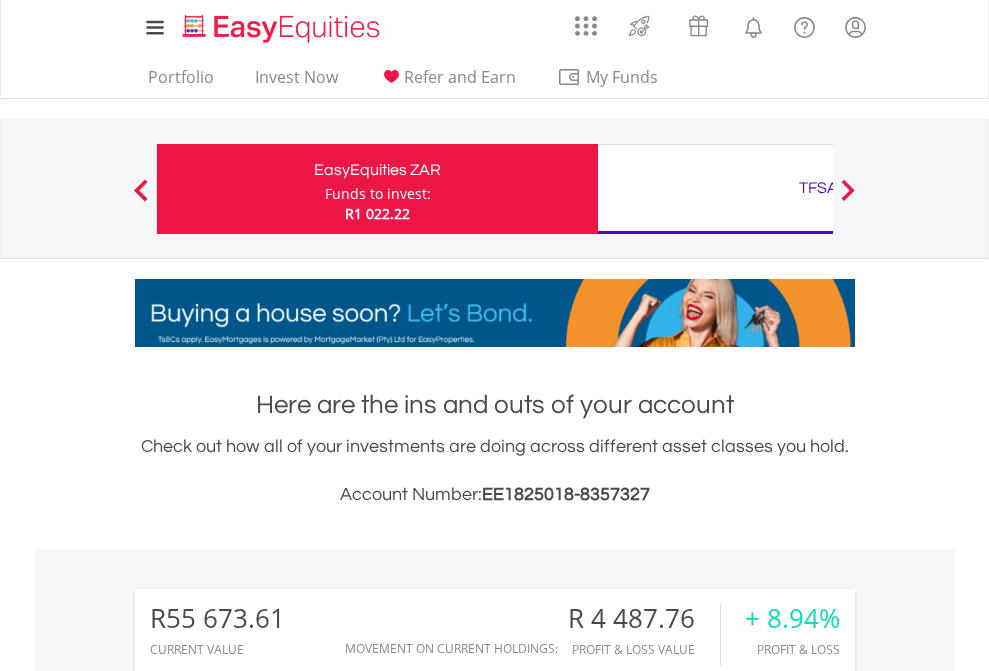 click on "Funds to invest:" at bounding box center [378, 194] 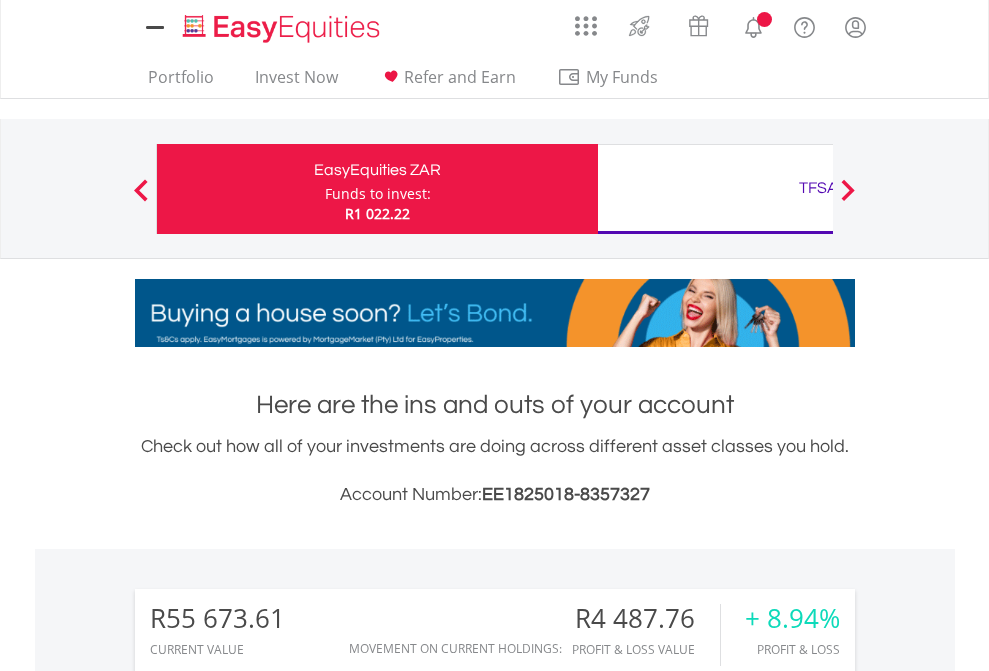 scroll, scrollTop: 0, scrollLeft: 0, axis: both 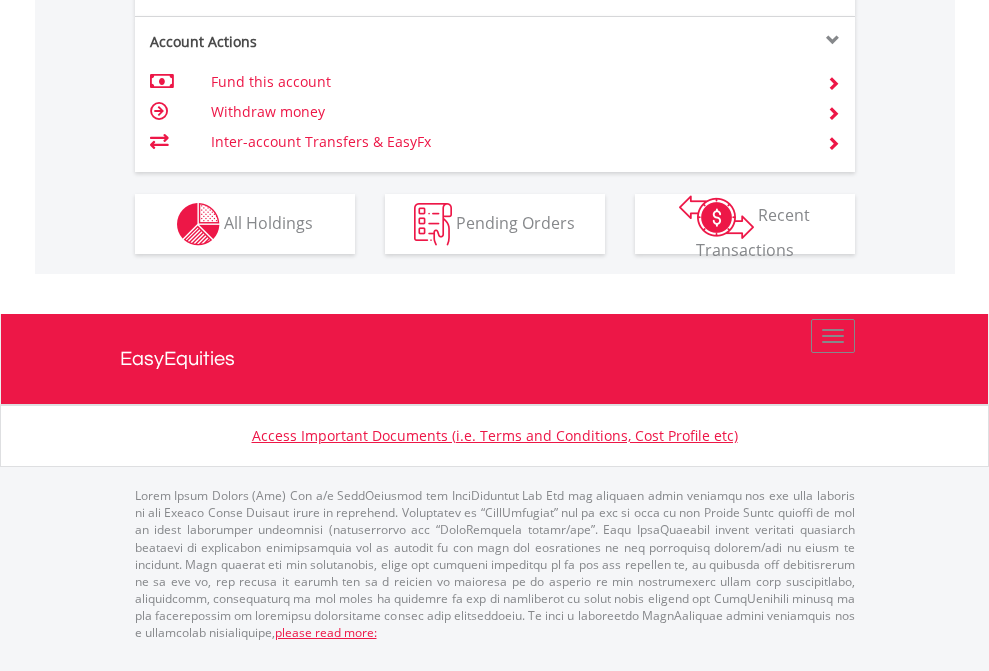 click on "Investment types" at bounding box center [706, -337] 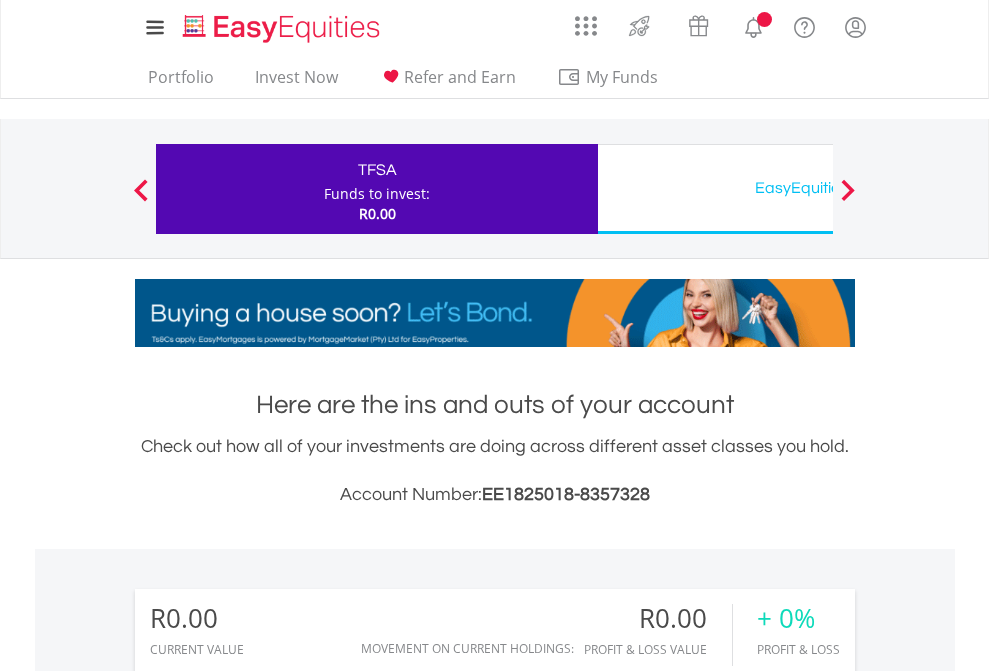 scroll, scrollTop: 0, scrollLeft: 0, axis: both 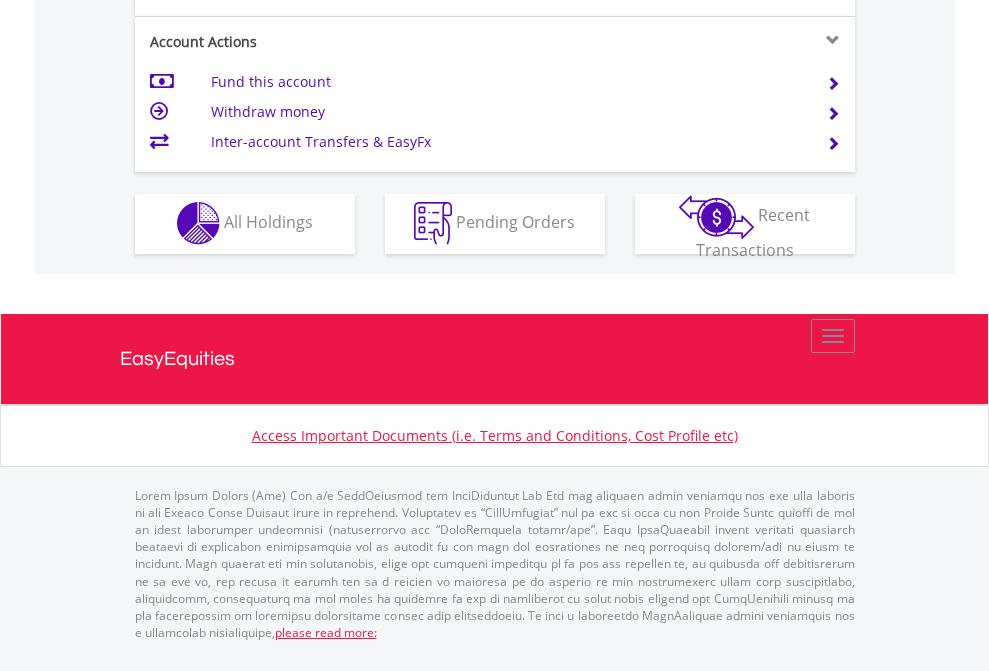 click on "Investment types" at bounding box center [706, -353] 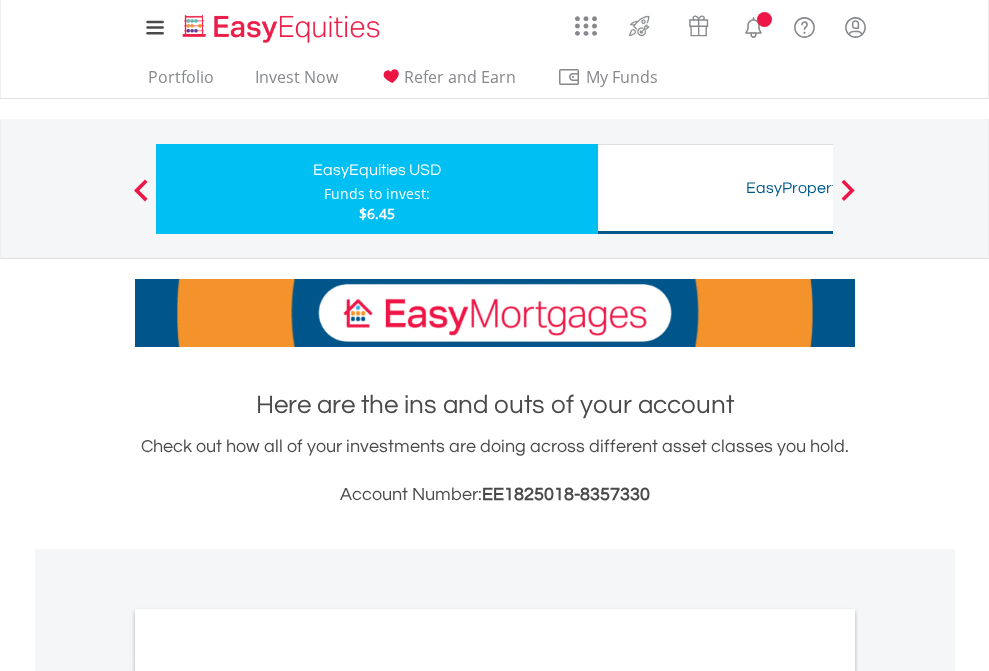 scroll, scrollTop: 0, scrollLeft: 0, axis: both 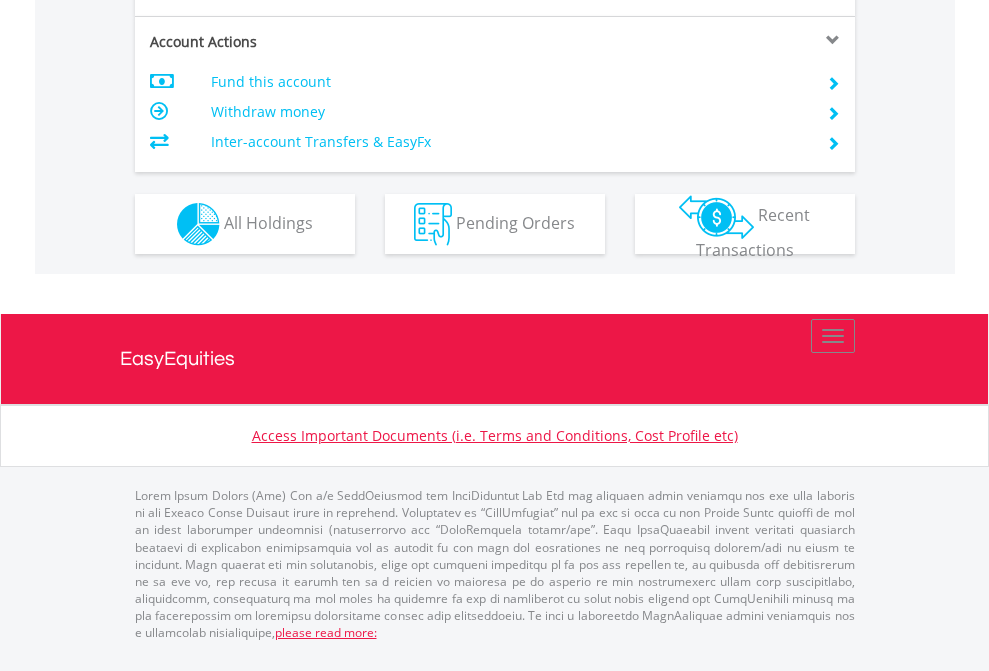 click on "Investment types" at bounding box center [706, -337] 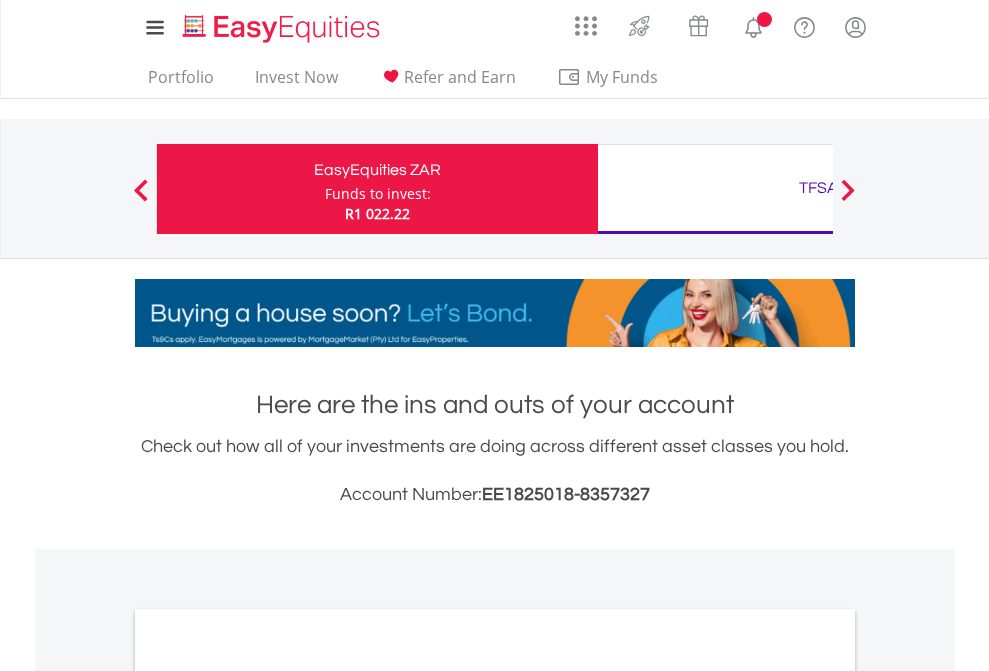 scroll, scrollTop: 1202, scrollLeft: 0, axis: vertical 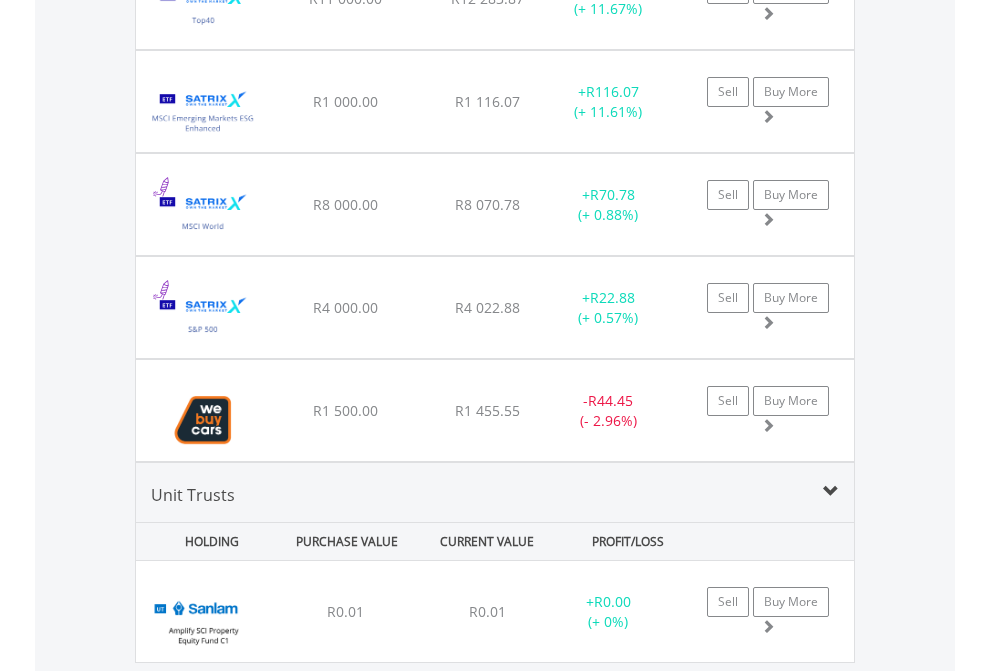 click on "TFSA" at bounding box center [818, -2196] 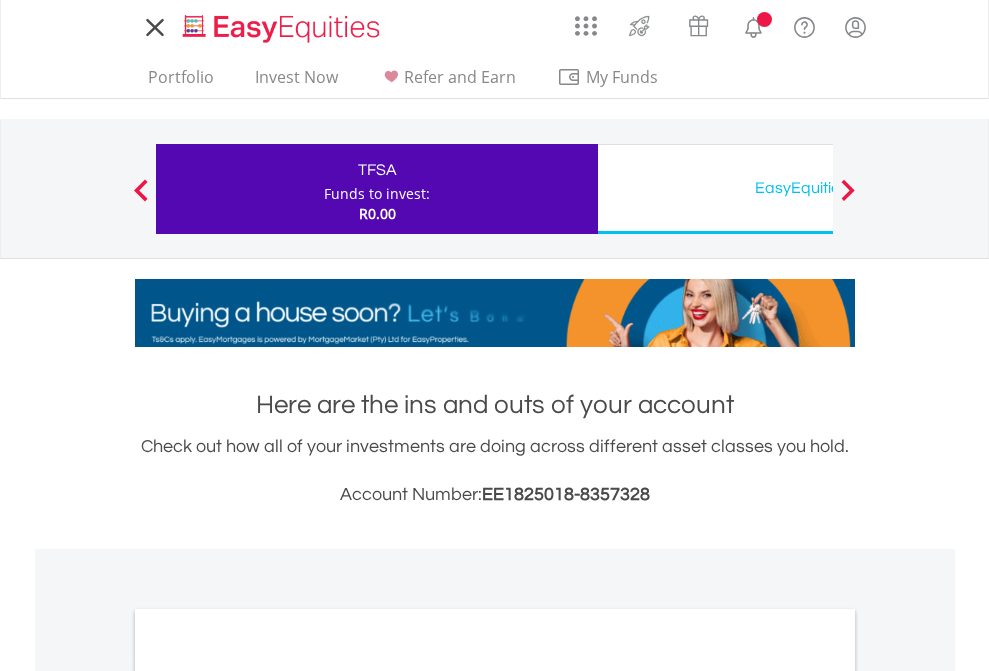 scroll, scrollTop: 0, scrollLeft: 0, axis: both 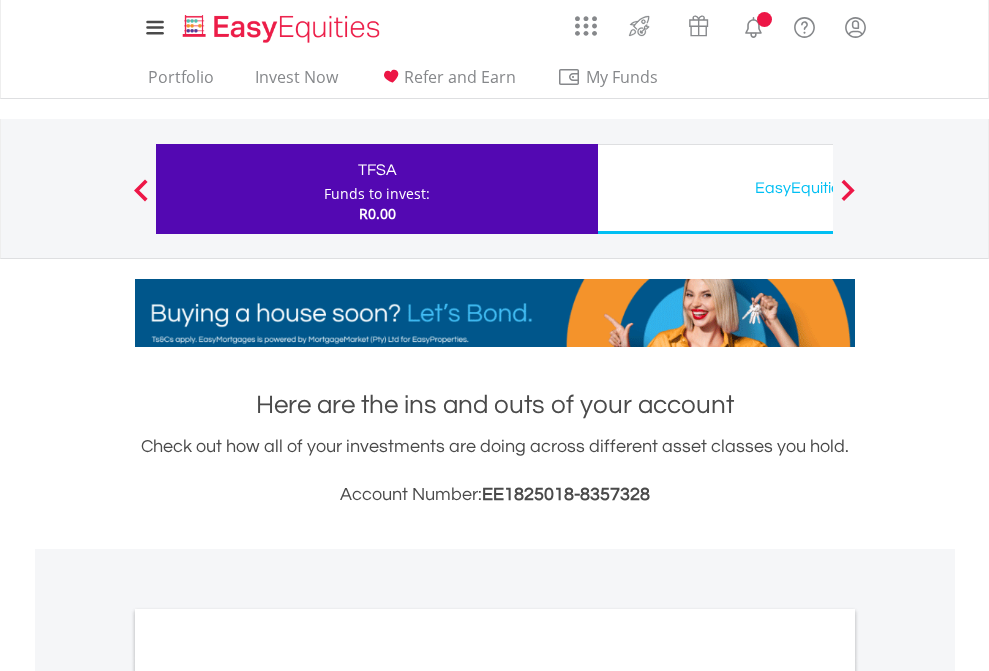 click on "All Holdings" at bounding box center [268, 1096] 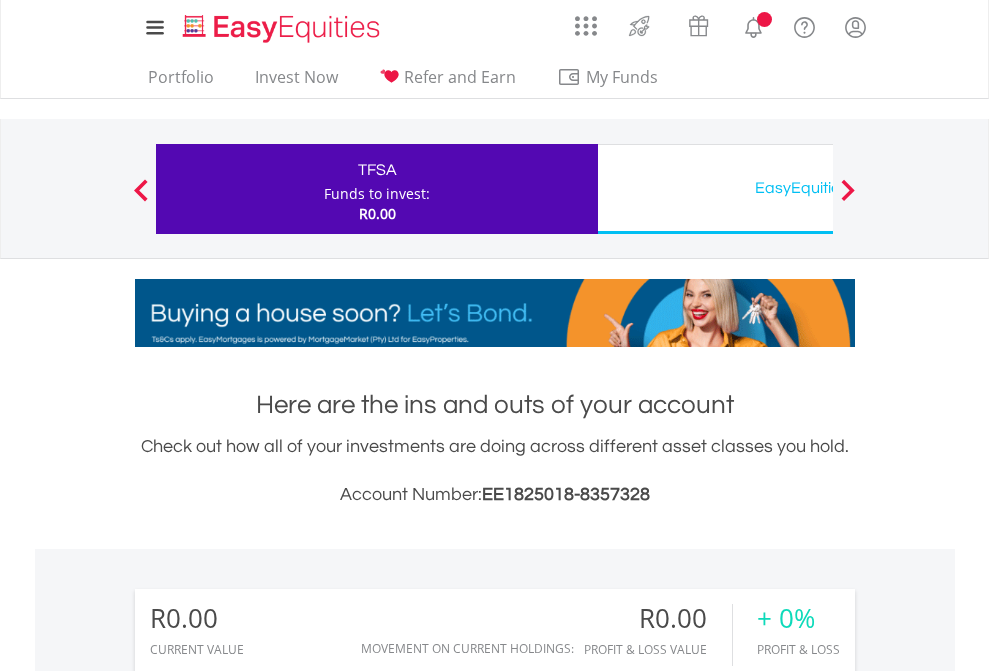 scroll, scrollTop: 1202, scrollLeft: 0, axis: vertical 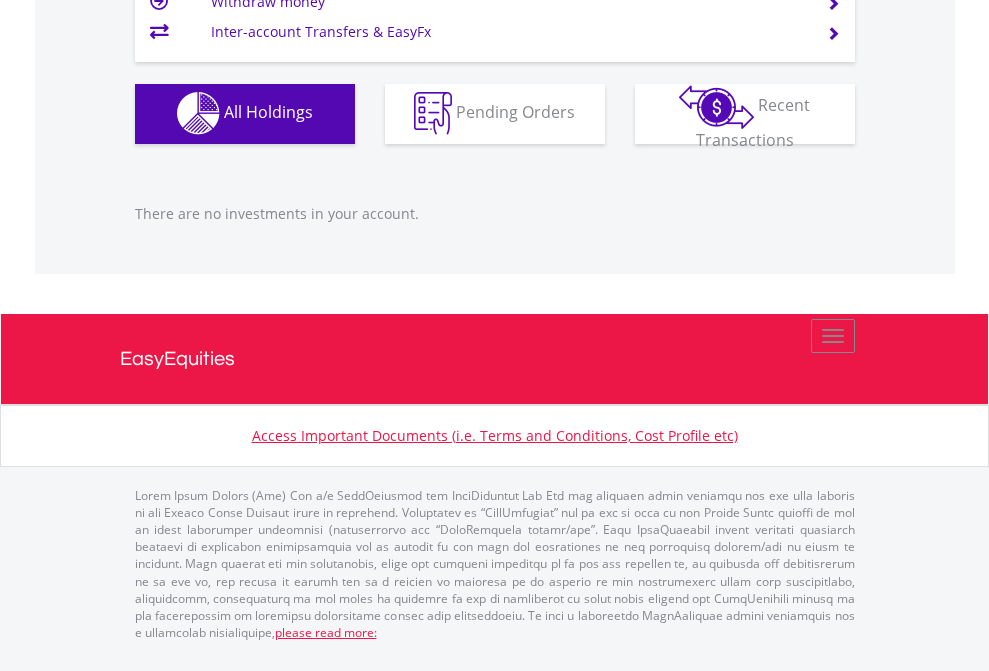 click on "EasyEquities USD" at bounding box center [818, -1142] 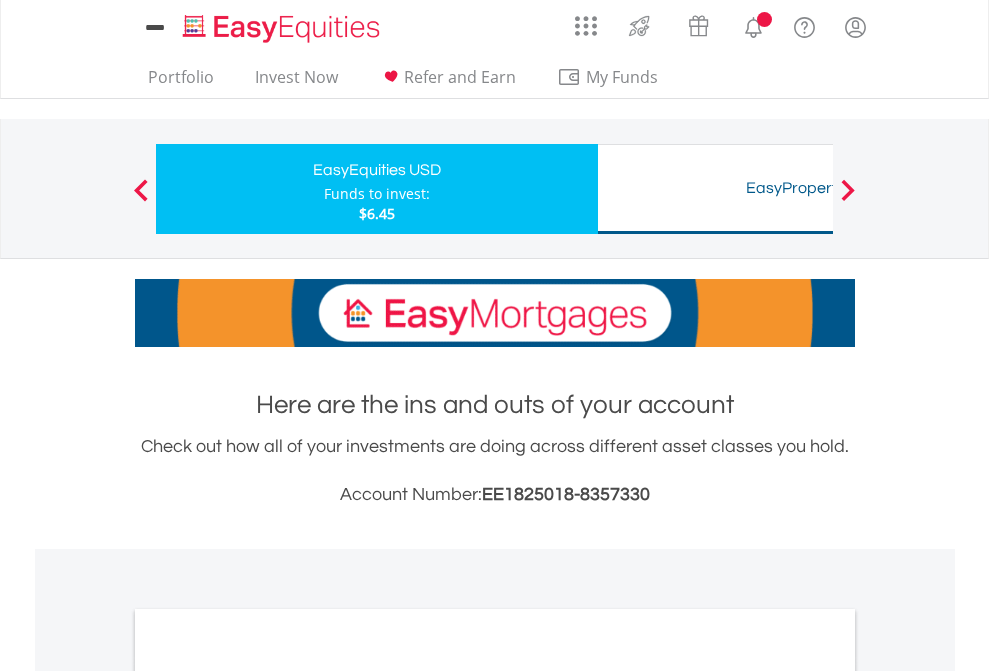 scroll, scrollTop: 0, scrollLeft: 0, axis: both 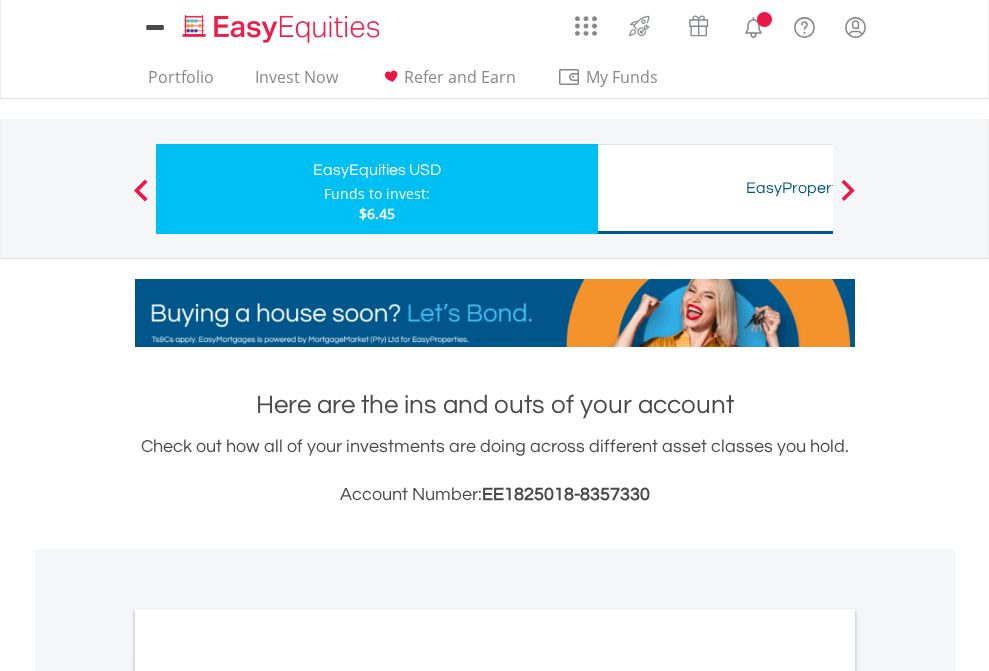 click on "All Holdings" at bounding box center [268, 1096] 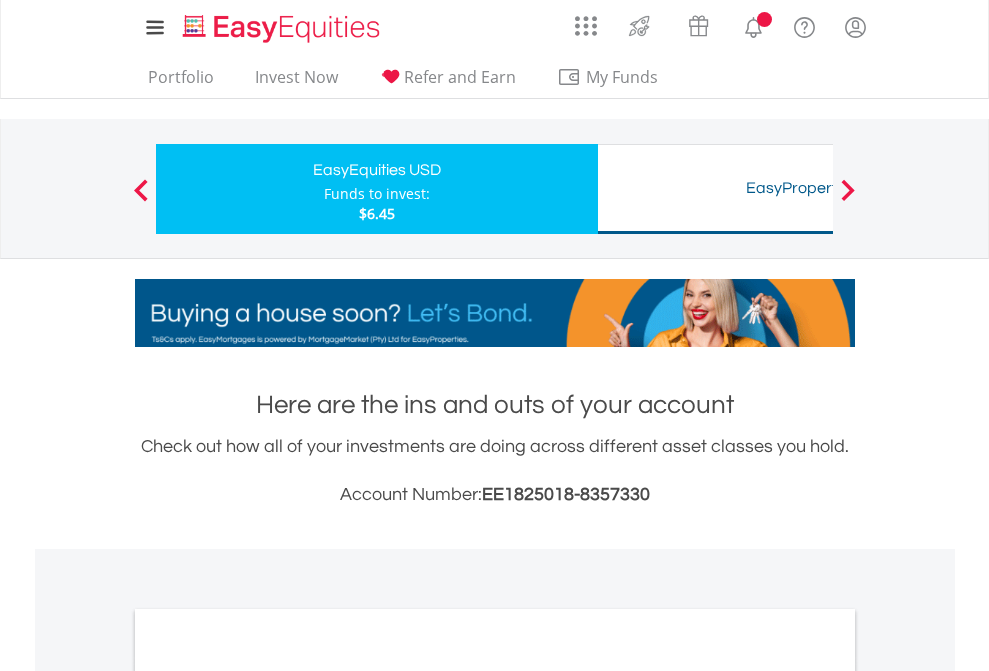 scroll, scrollTop: 1202, scrollLeft: 0, axis: vertical 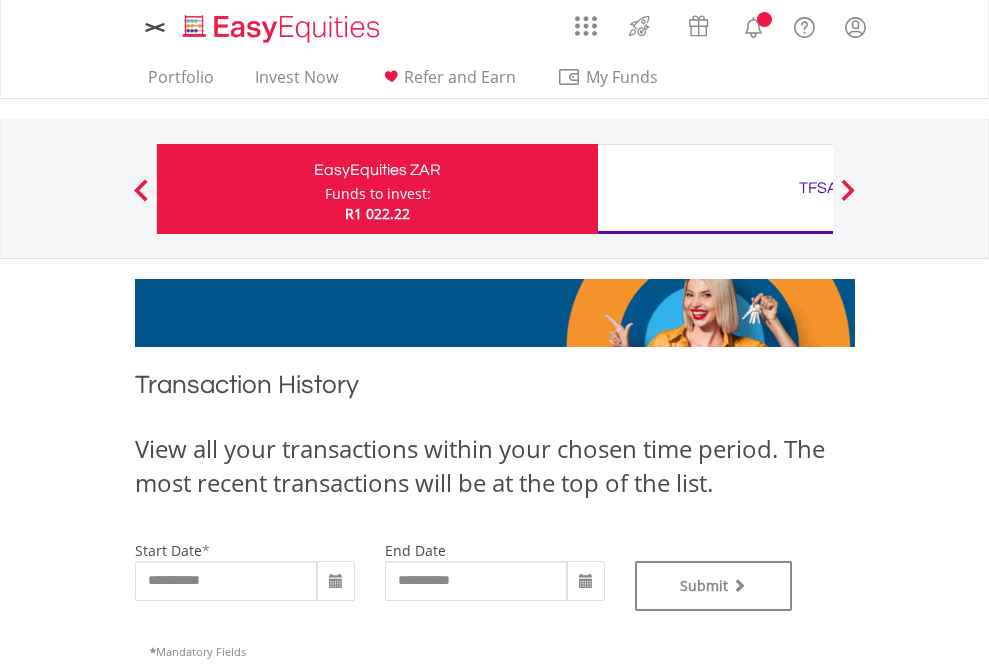 type on "**********" 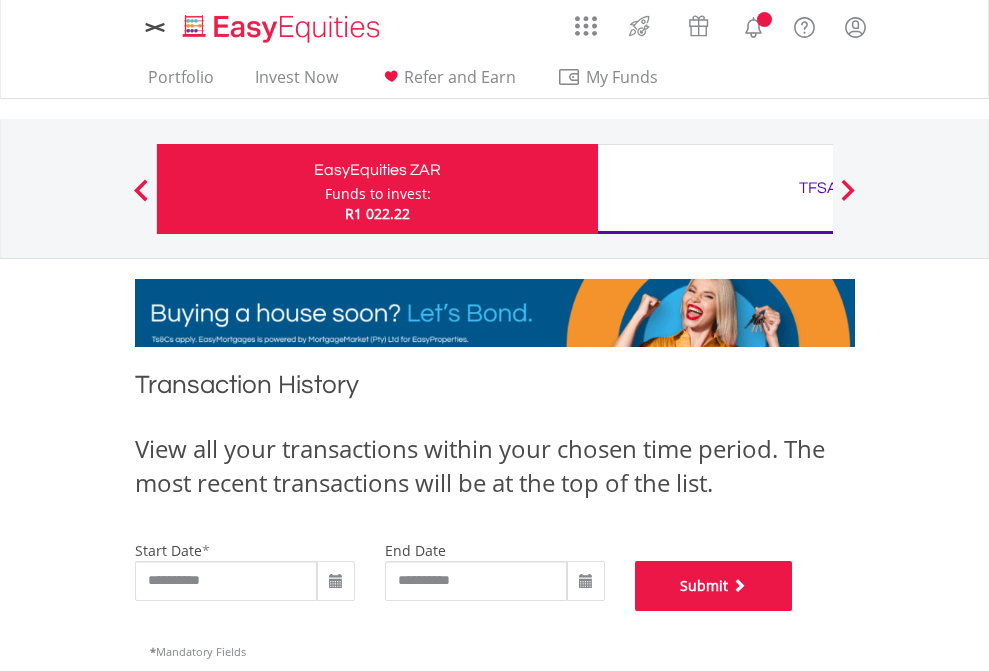 click on "Submit" at bounding box center [714, 586] 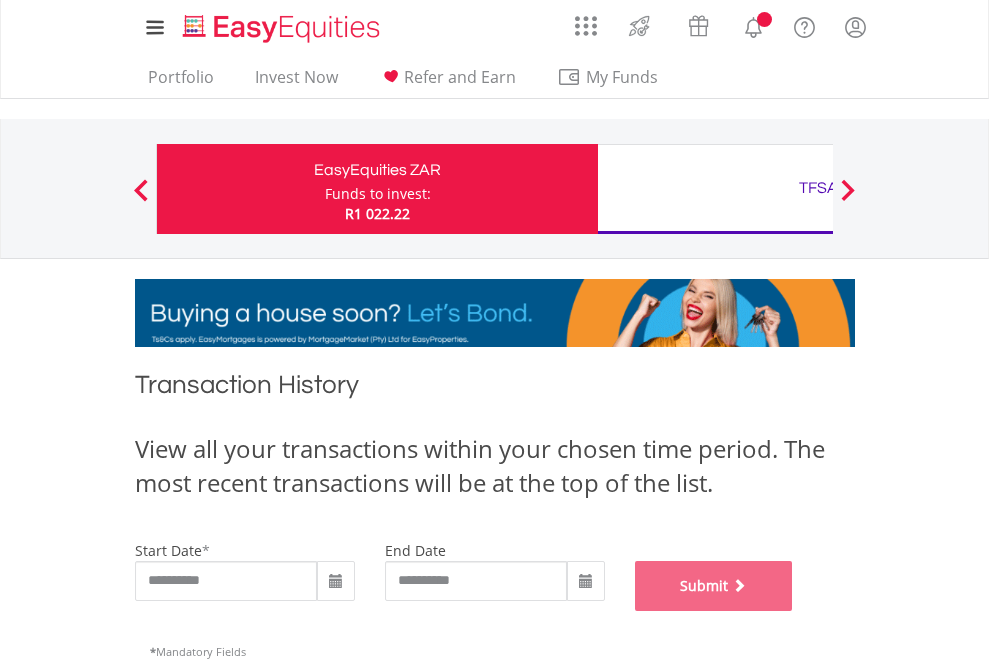 scroll, scrollTop: 811, scrollLeft: 0, axis: vertical 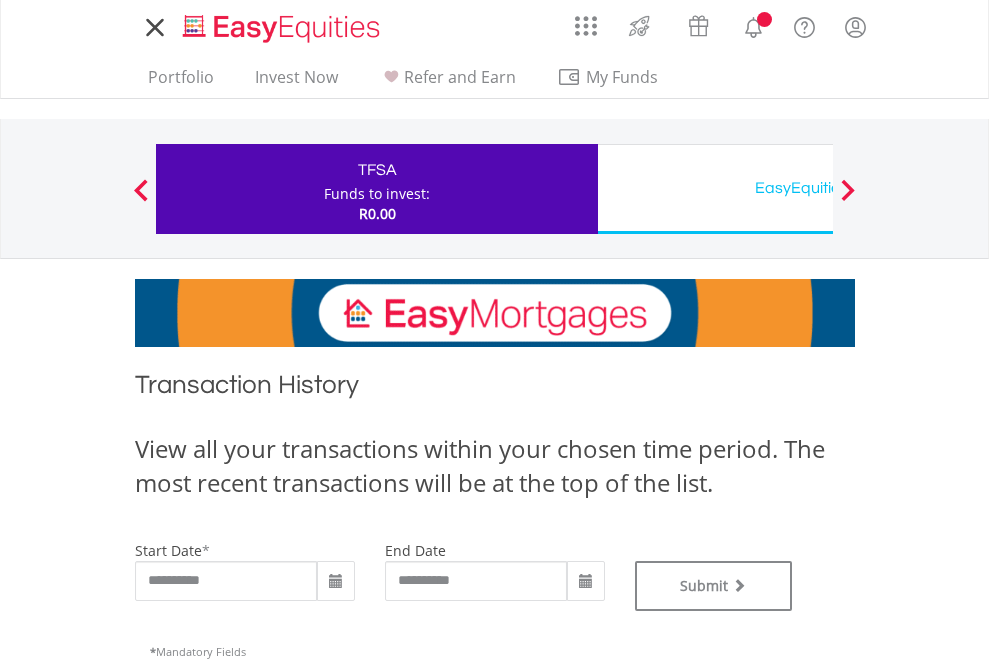 type on "**********" 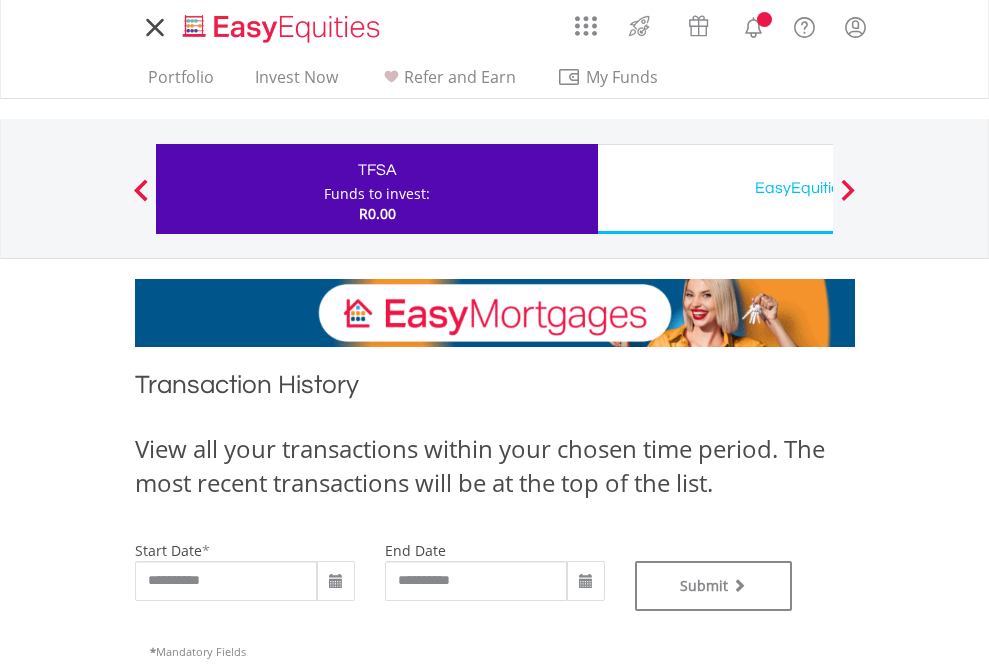 scroll, scrollTop: 0, scrollLeft: 0, axis: both 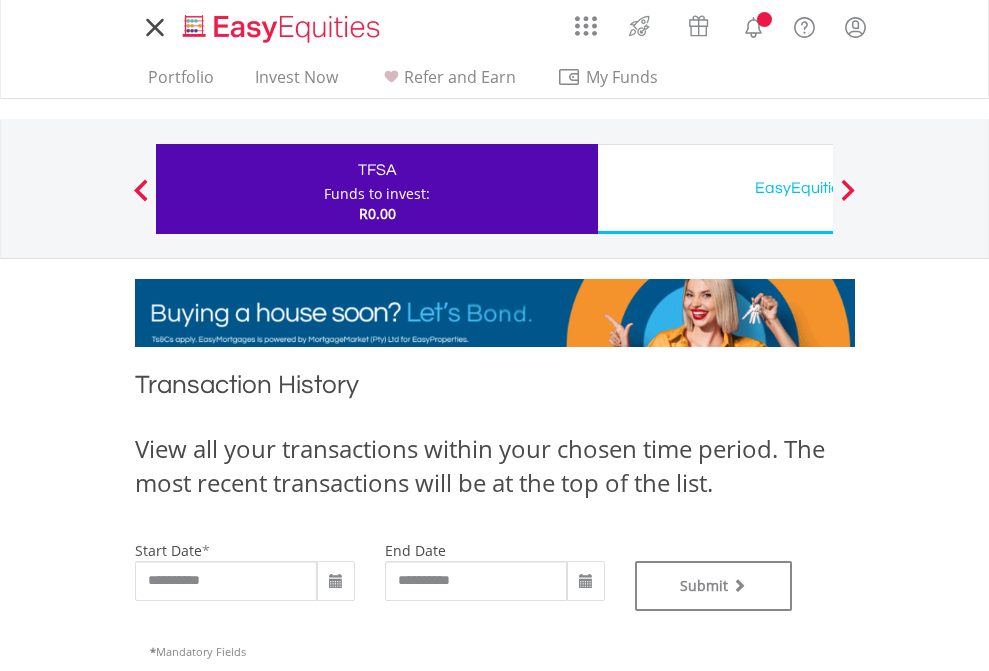 type on "**********" 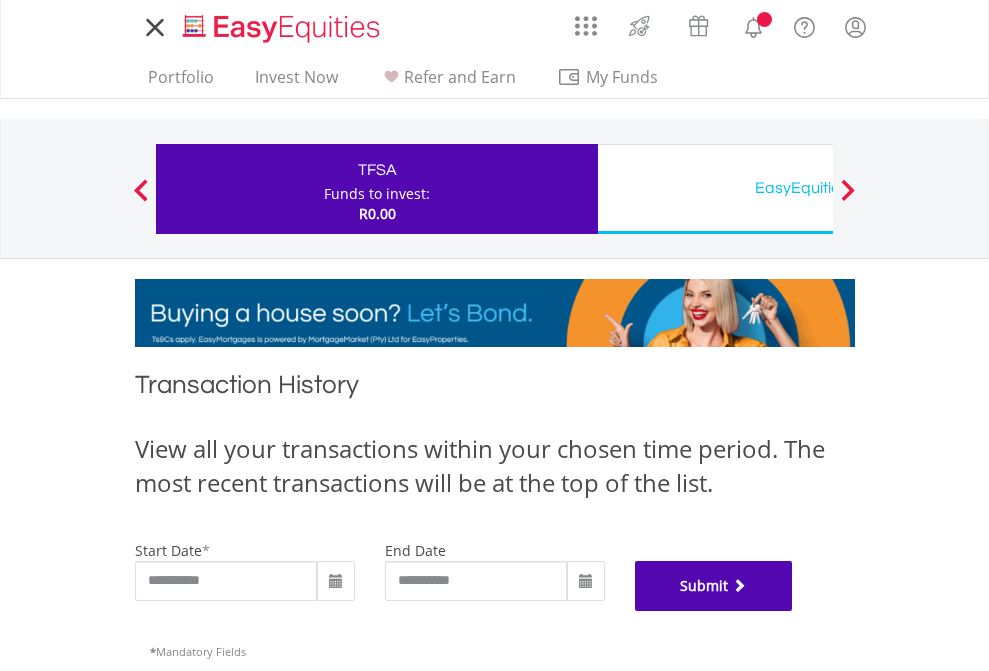 click on "Submit" at bounding box center (714, 586) 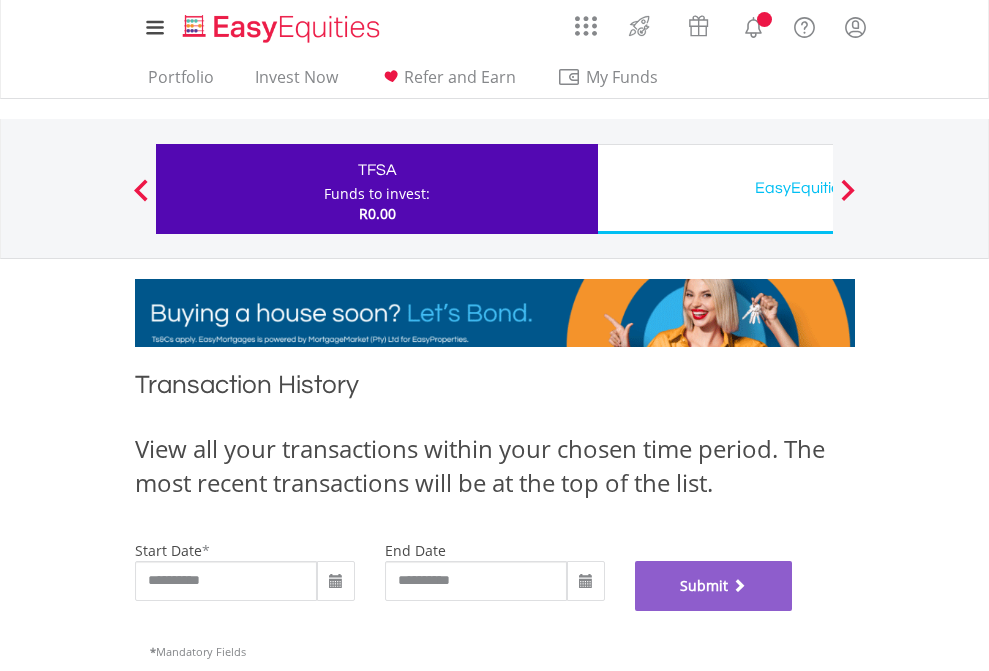 scroll, scrollTop: 811, scrollLeft: 0, axis: vertical 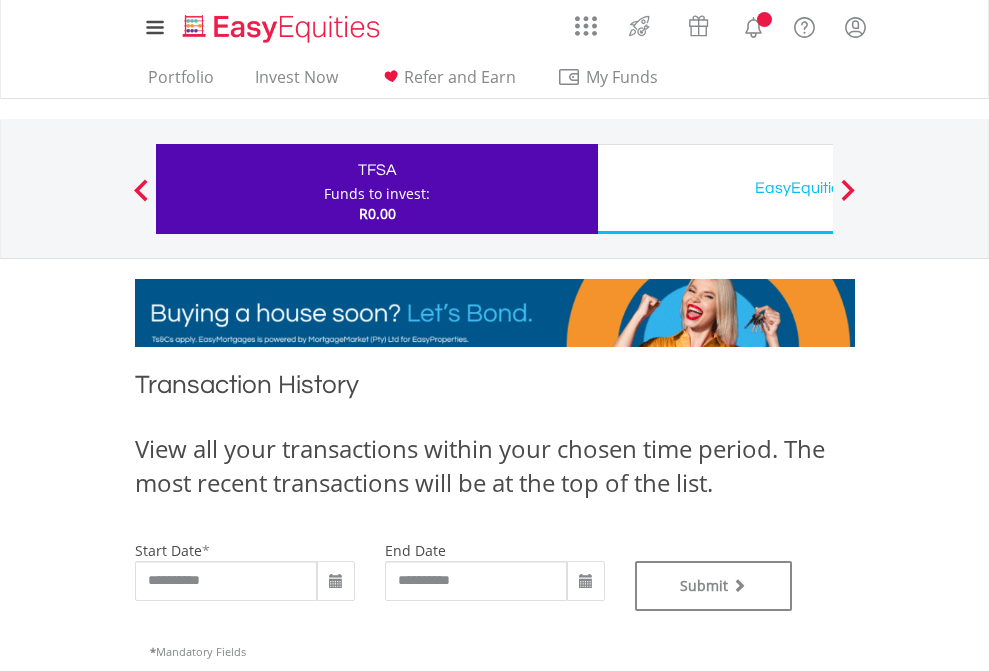 click on "EasyEquities USD" at bounding box center [818, 188] 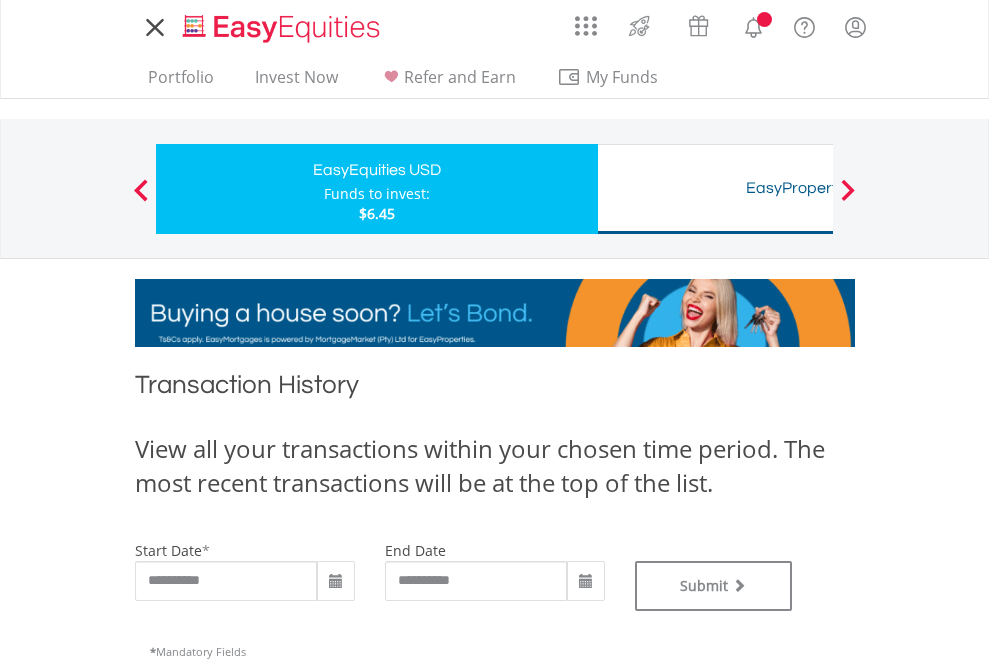 scroll, scrollTop: 0, scrollLeft: 0, axis: both 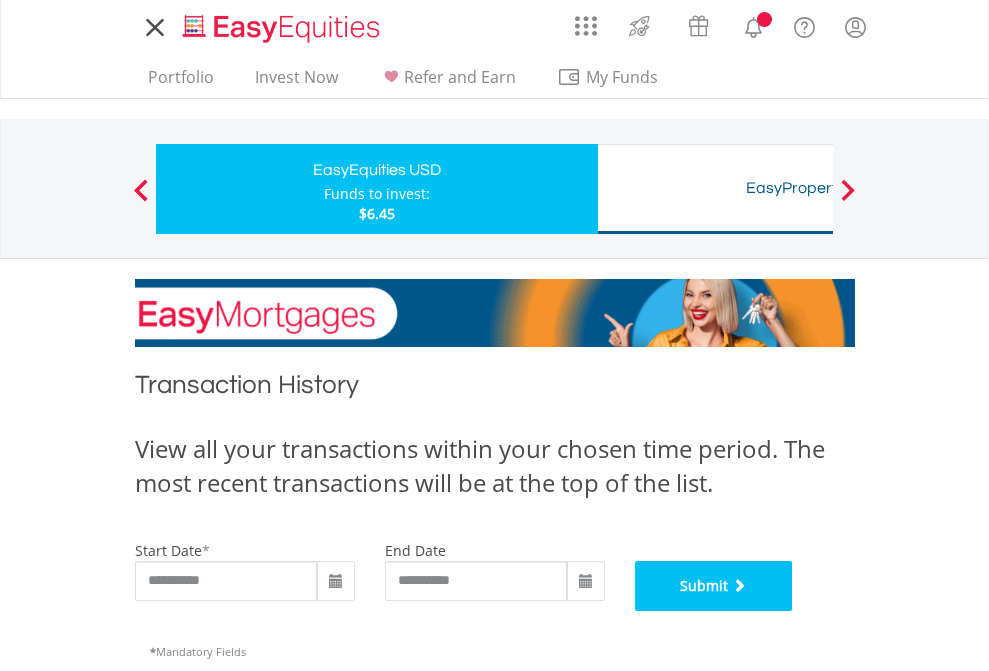 click on "Submit" at bounding box center (714, 586) 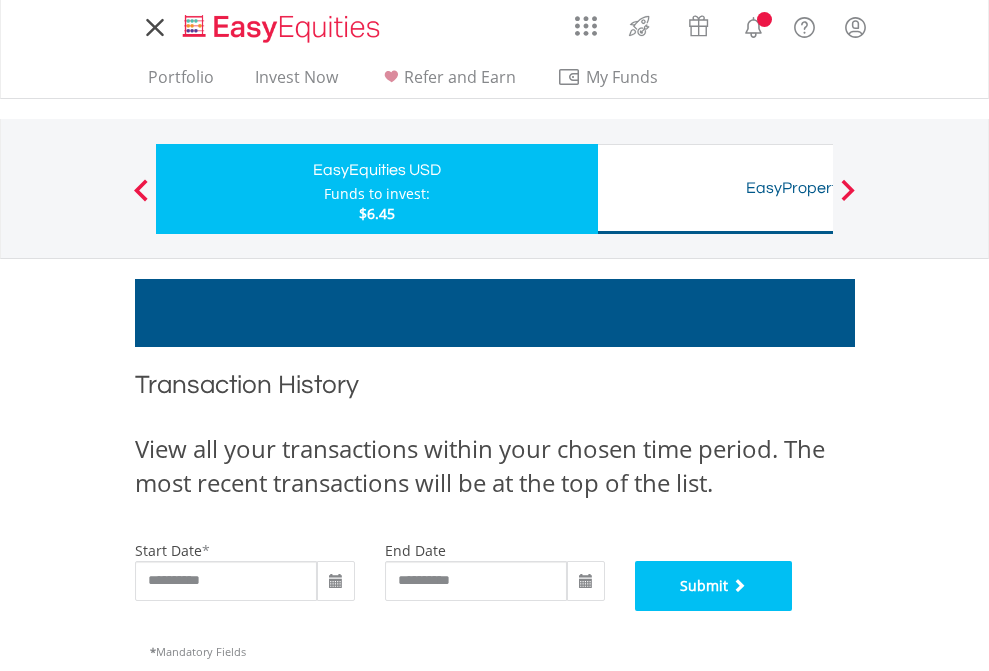 scroll, scrollTop: 811, scrollLeft: 0, axis: vertical 